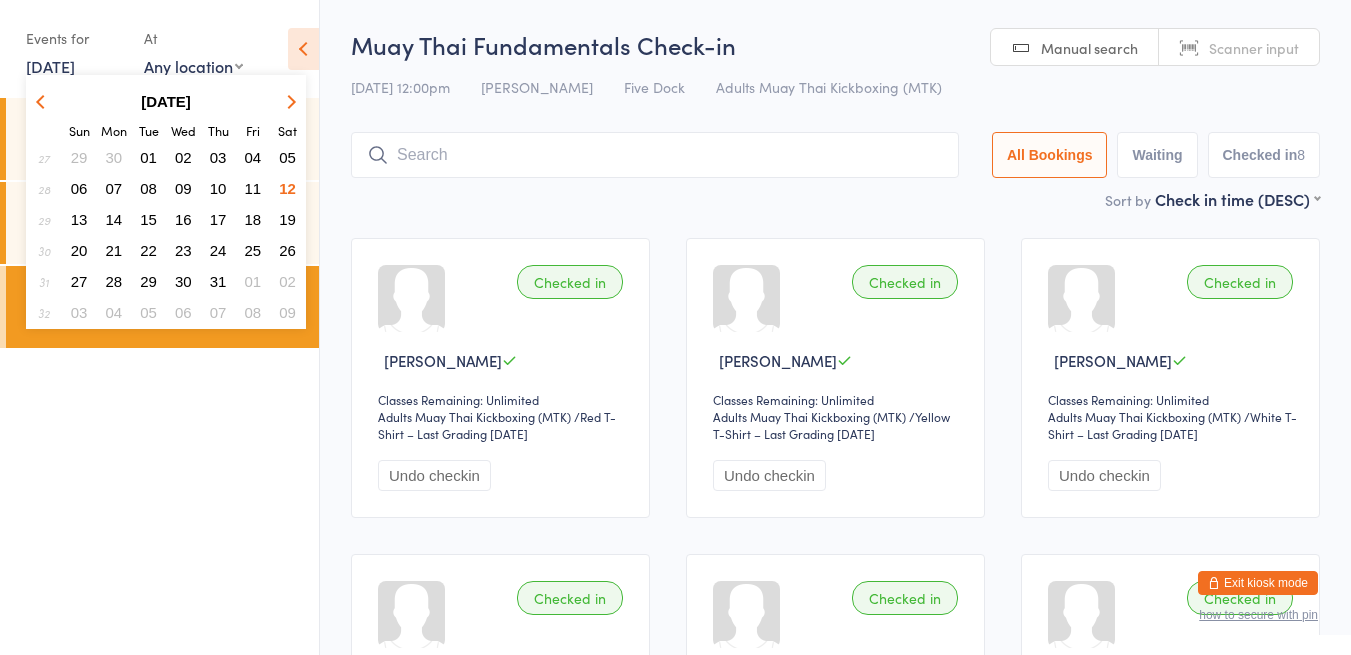scroll, scrollTop: 0, scrollLeft: 0, axis: both 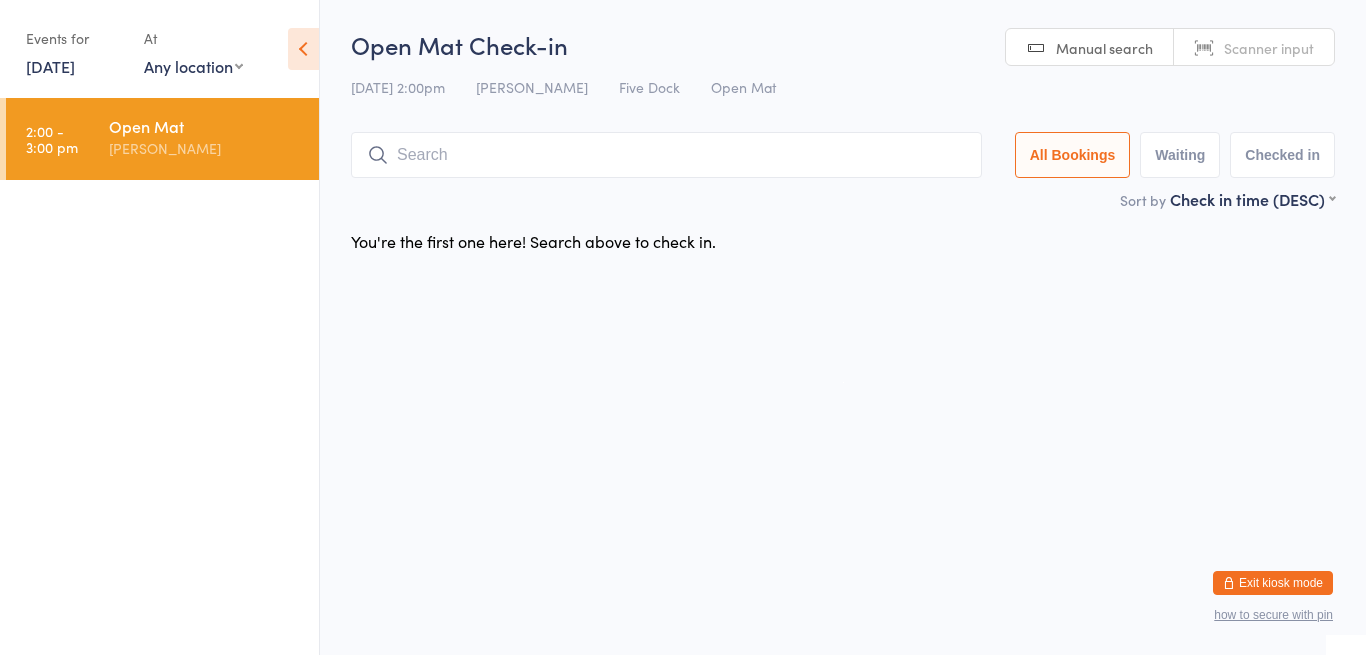 click on "Open Mat Check-in" at bounding box center (843, 44) 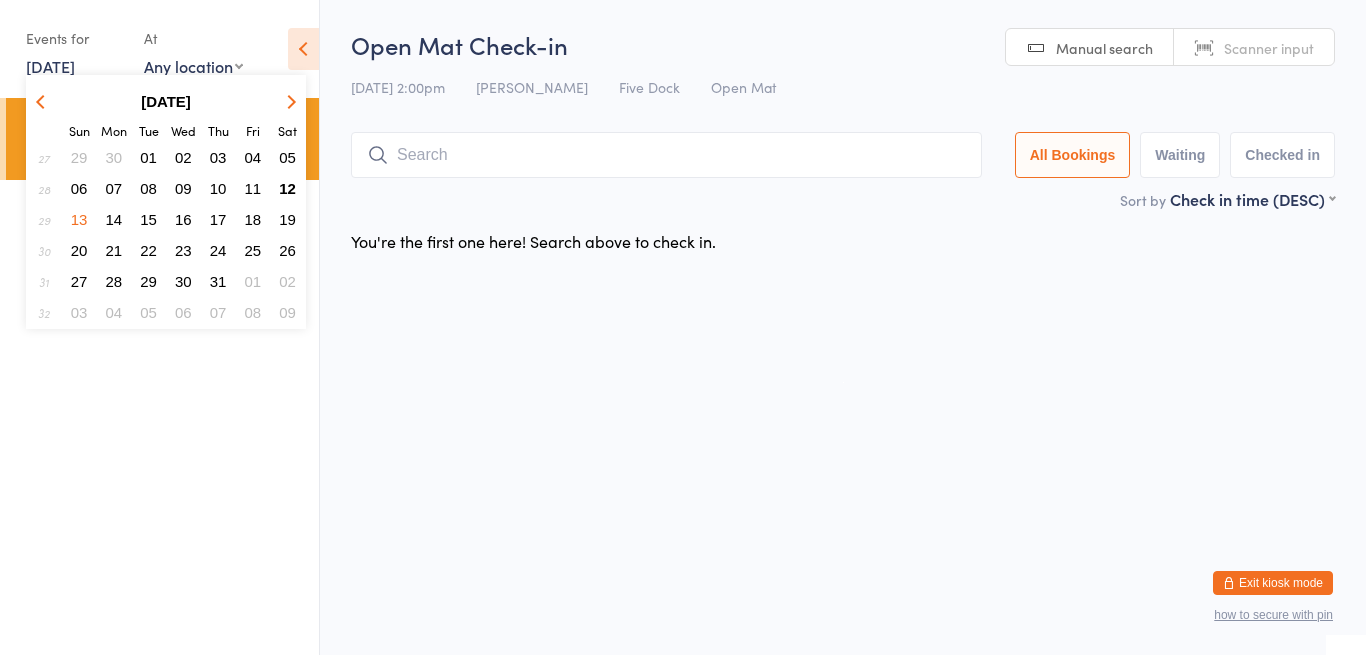 click on "12" at bounding box center (287, 188) 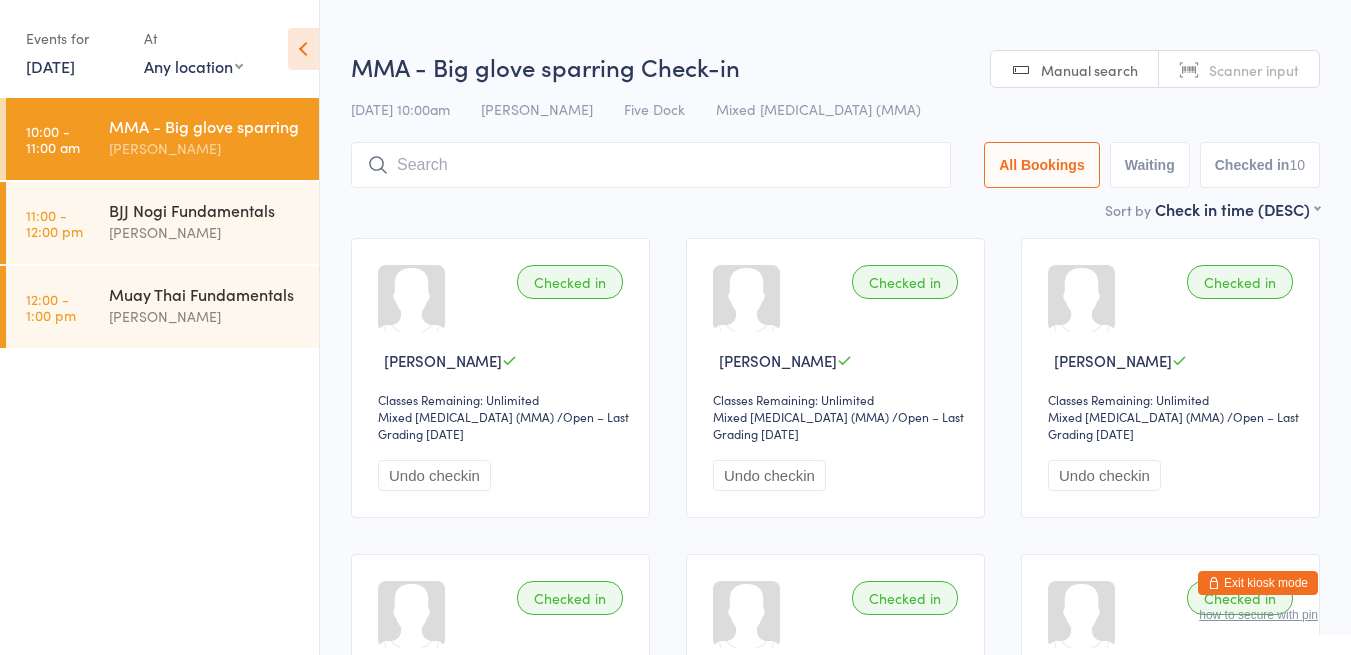 click on "Muay Thai Fundamentals" at bounding box center (205, 294) 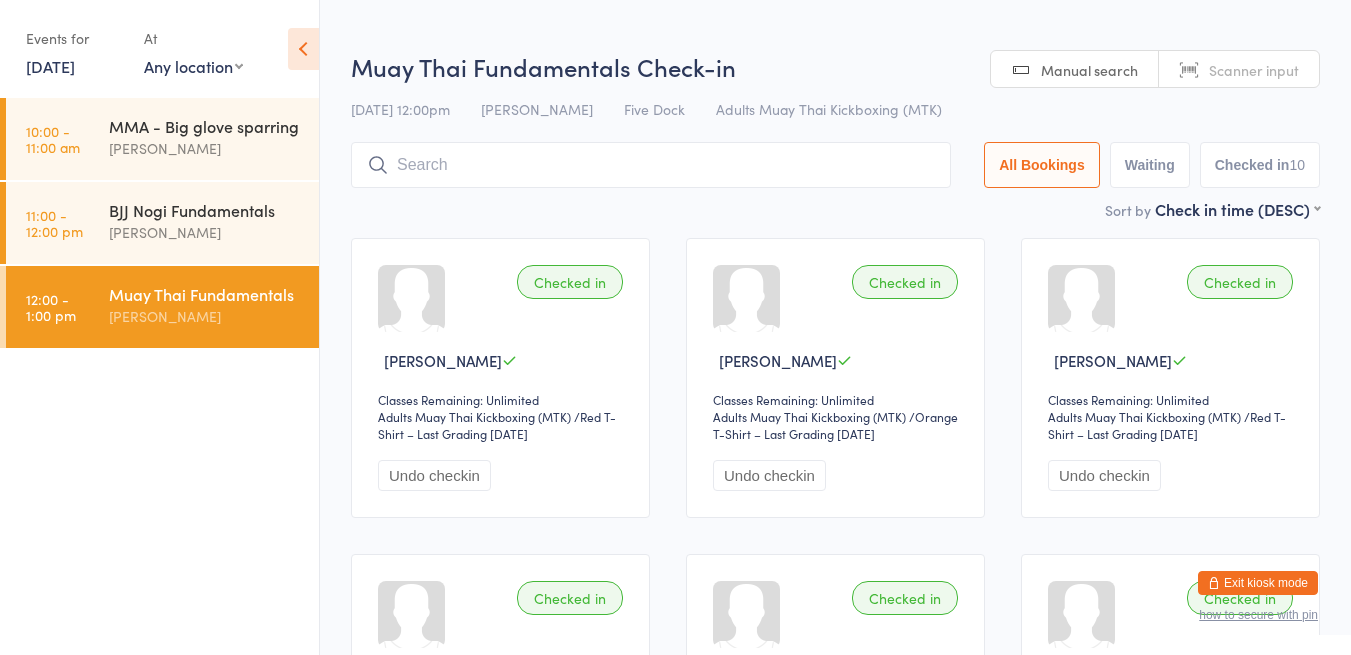 click on "Muay Thai Fundamentals Check-in" at bounding box center (835, 66) 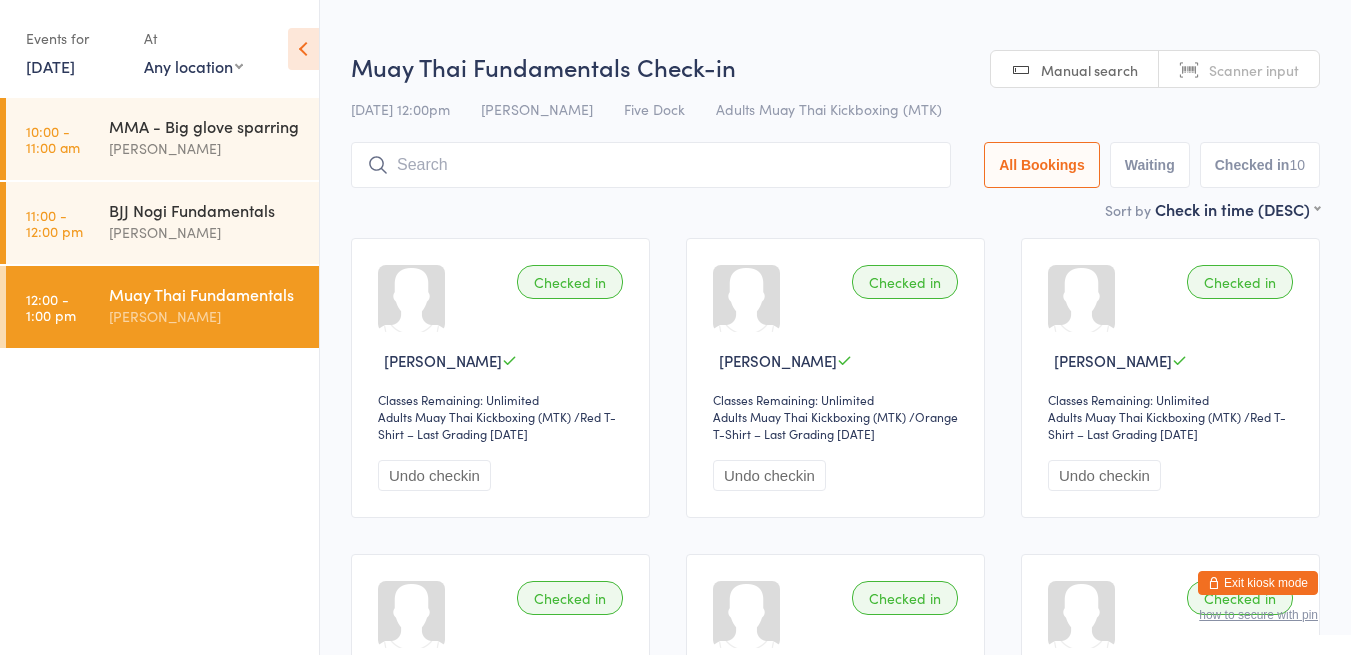 click on "[DATE]" at bounding box center (50, 66) 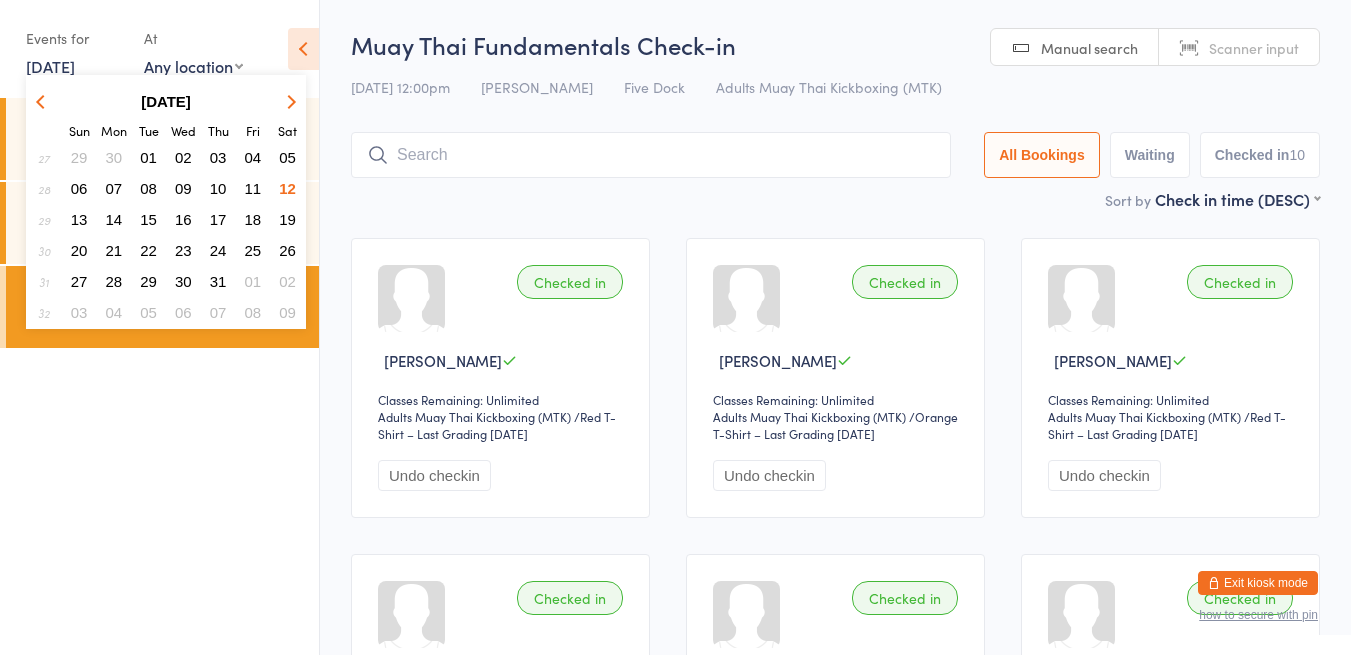 click on "13" at bounding box center [79, 219] 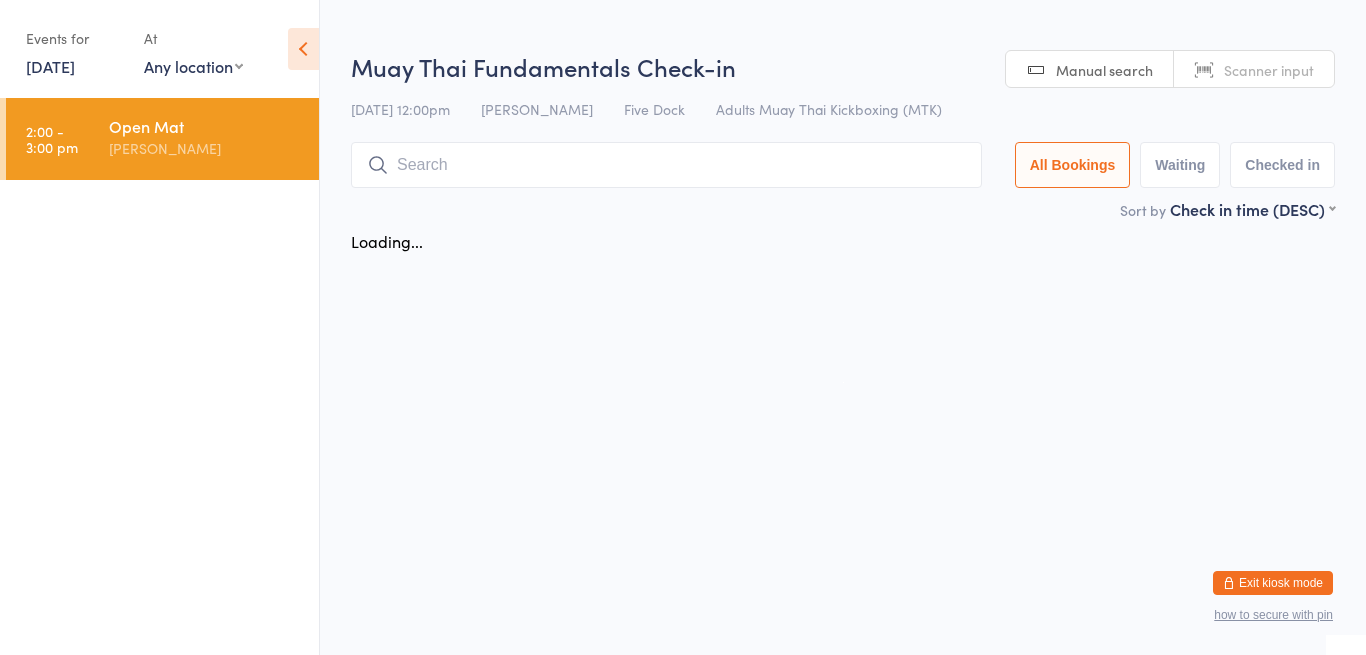 click on "You have now entered Kiosk Mode. Members will be able to check themselves in using the search field below. Click "Exit kiosk mode" below to exit Kiosk Mode at any time. Drop-in successful. Events for [DATE] D [DATE], [GEOGRAPHIC_DATA]
[DATE]
Sun Mon Tue Wed Thu Fri Sat
27
29
30
01
02
03
04
05
28
06
07
08
09
10
11
12
29
13
14
15
16
17
18
19
30
20
21
22
23
24
25" at bounding box center [683, 327] 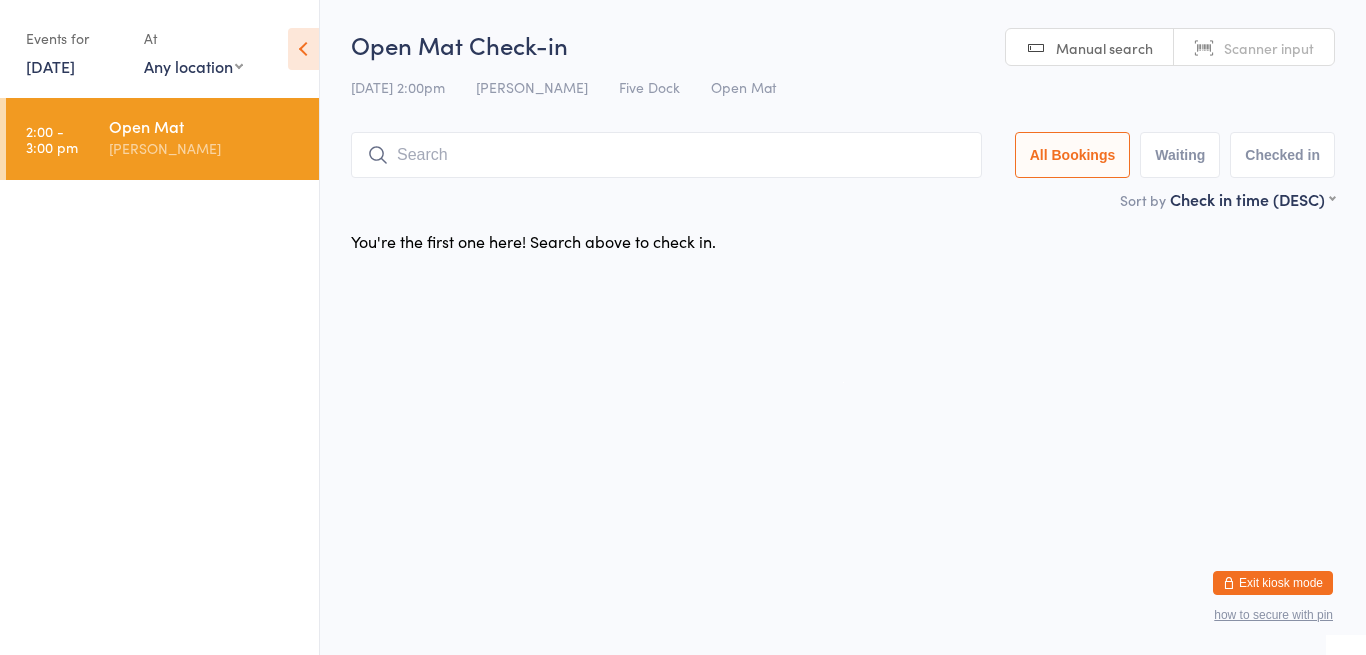 click on "[DATE]" at bounding box center (50, 66) 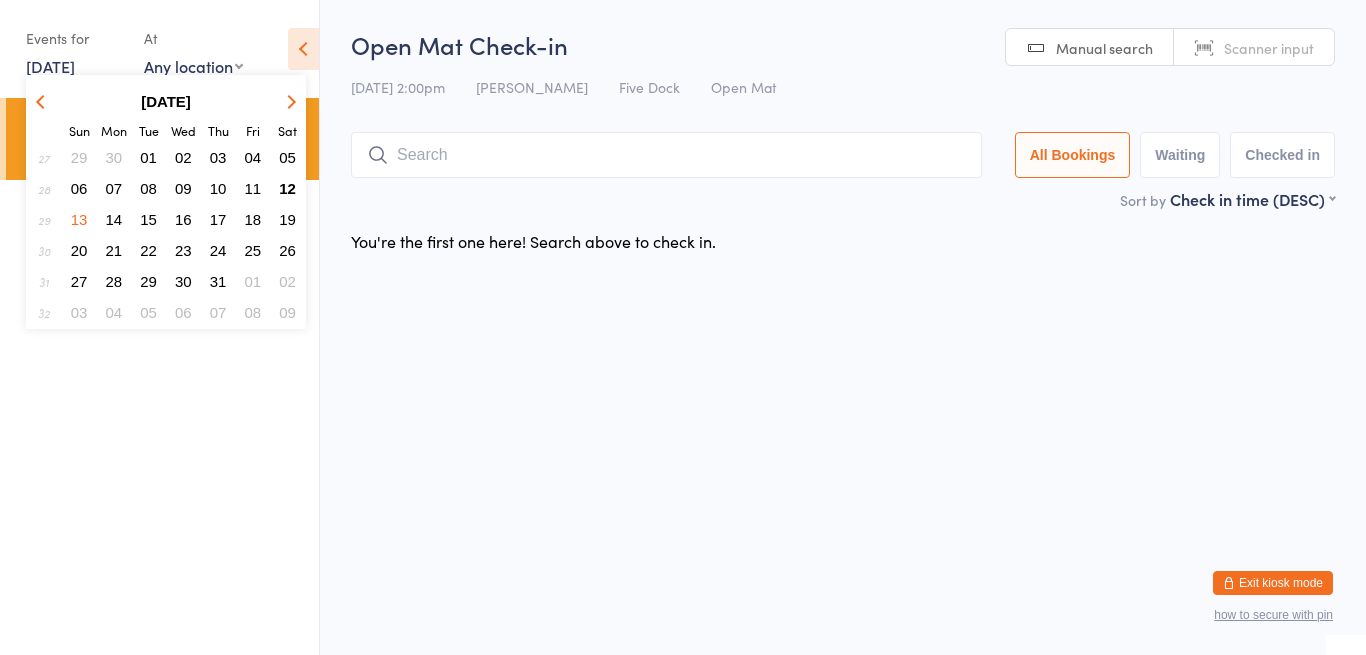 click on "Open Mat [PERSON_NAME]" at bounding box center [214, 137] 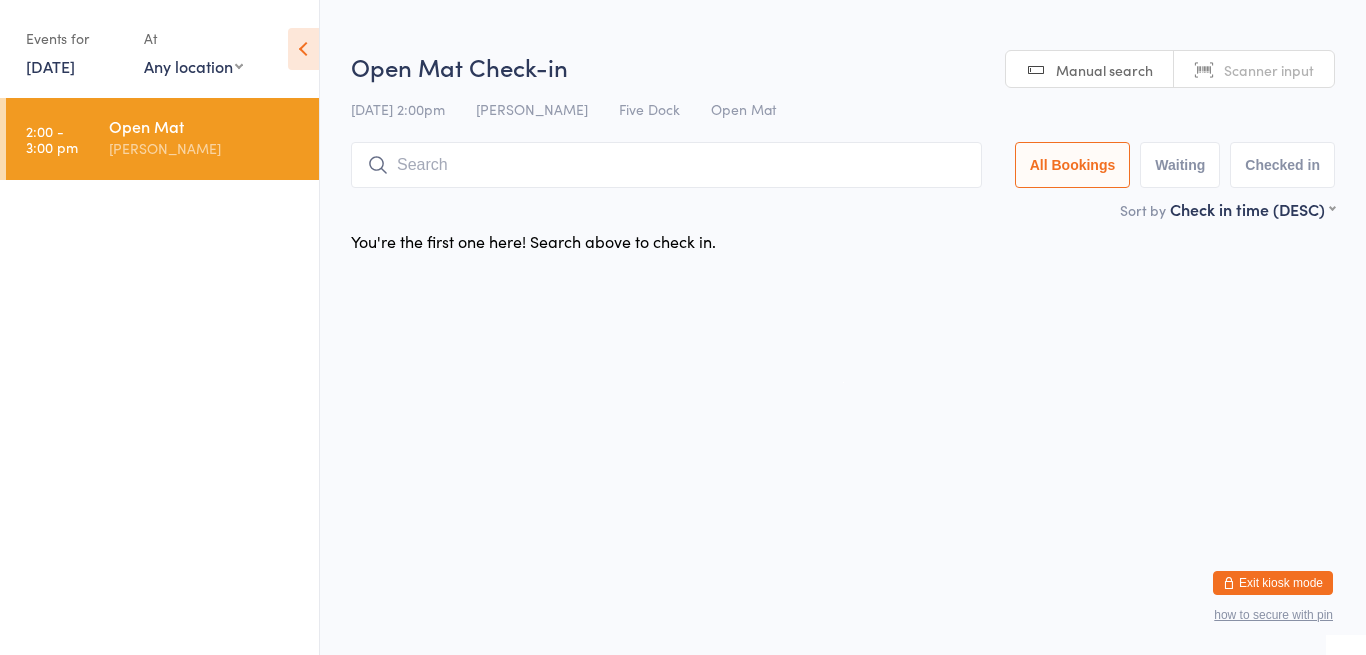 click on "Open Mat Check-in" at bounding box center (843, 66) 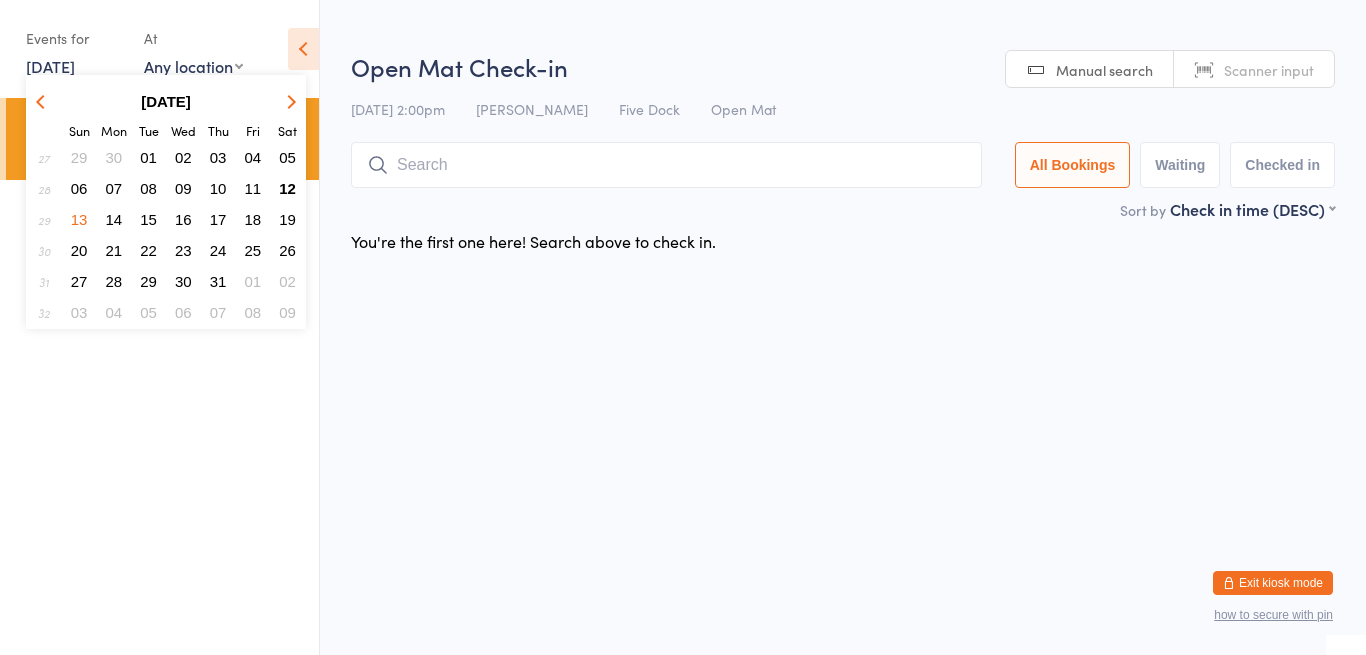click on "12" at bounding box center [287, 188] 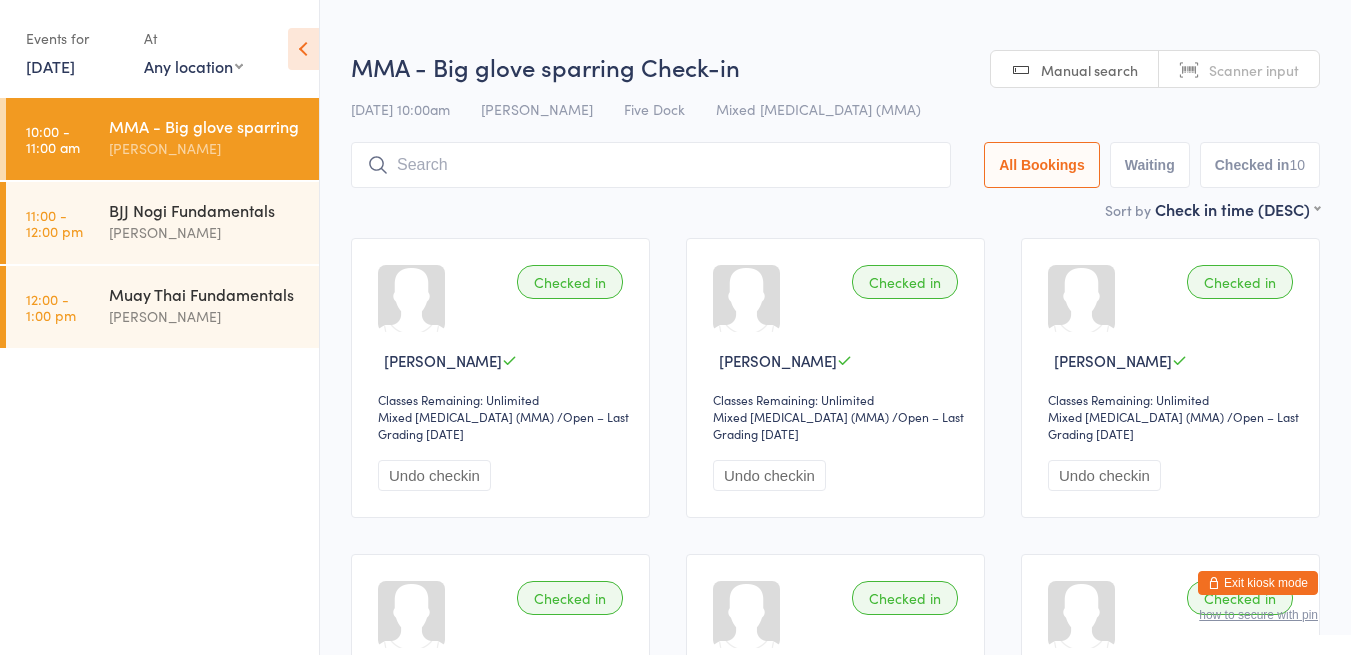 click on "Muay Thai Fundamentals" at bounding box center [205, 294] 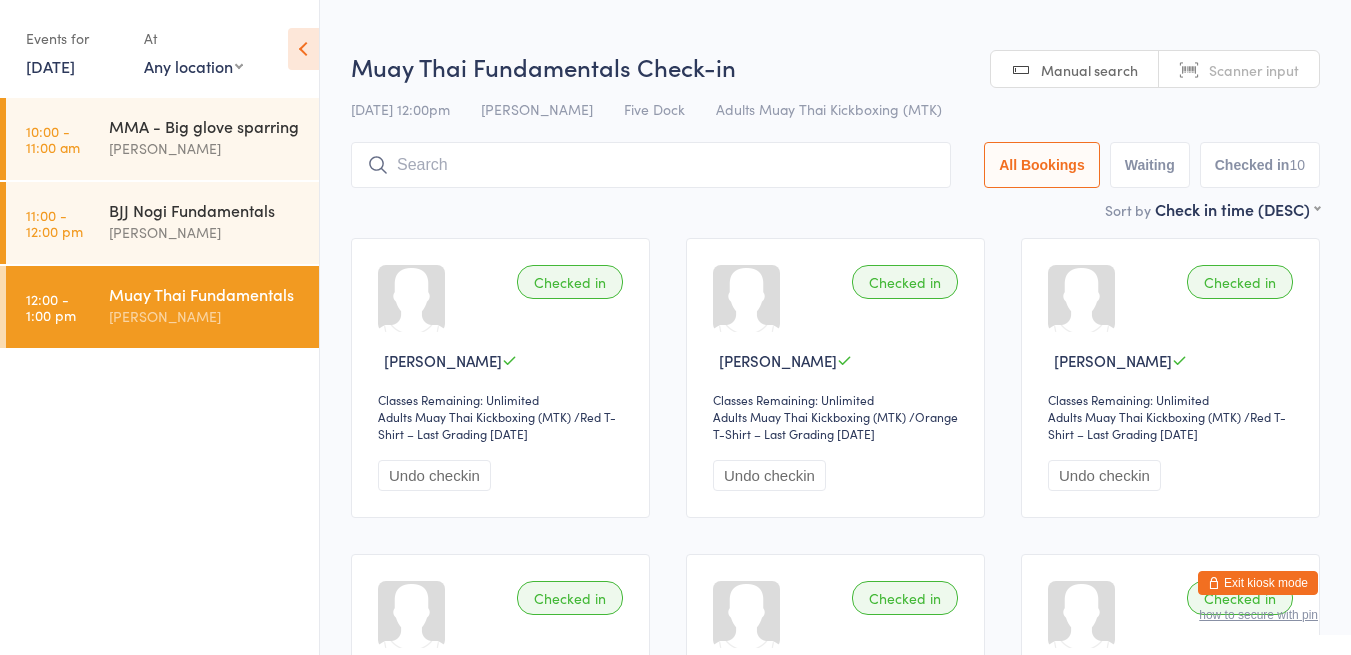 click on "Muay Thai Fundamentals Check-in" at bounding box center [835, 66] 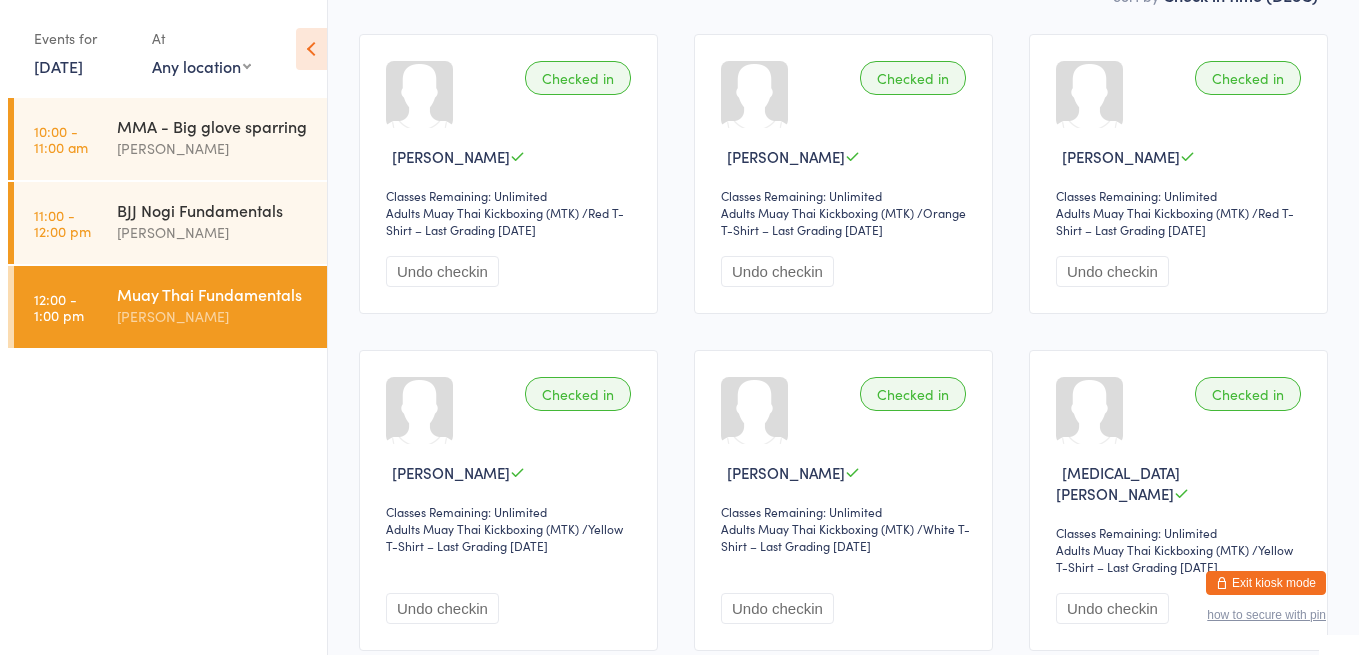 scroll, scrollTop: 0, scrollLeft: 0, axis: both 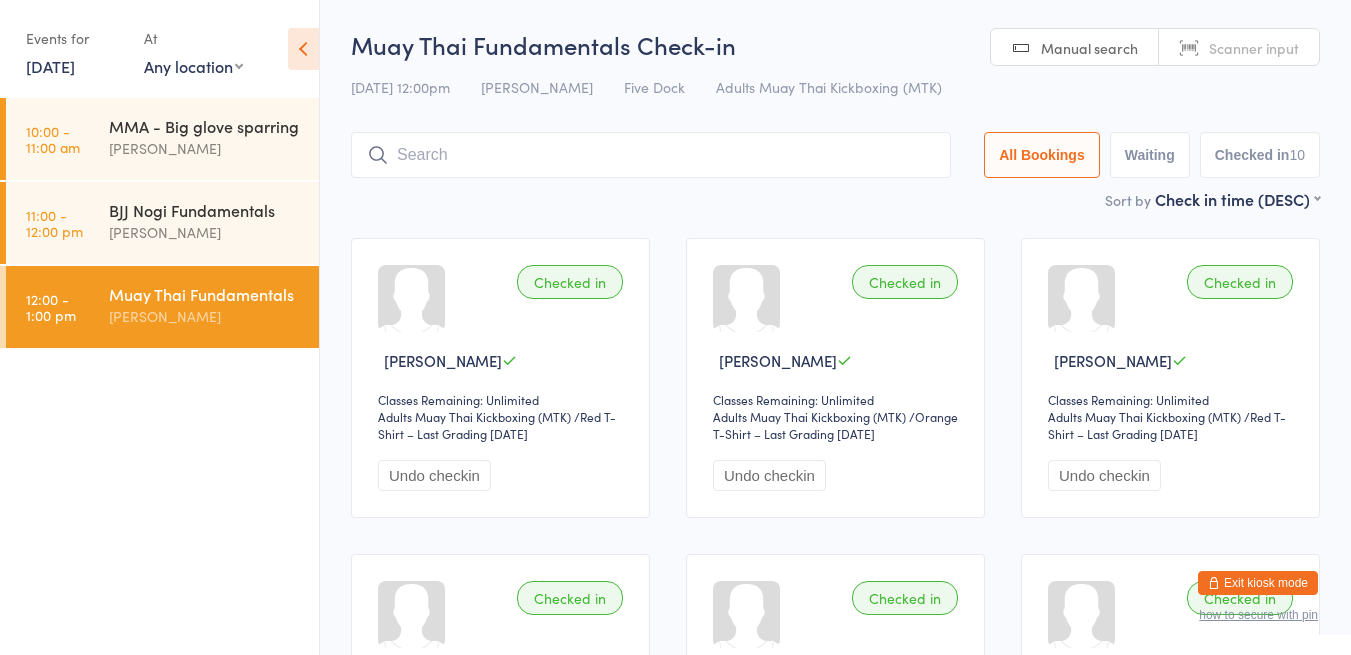 click on "[DATE]" at bounding box center (50, 66) 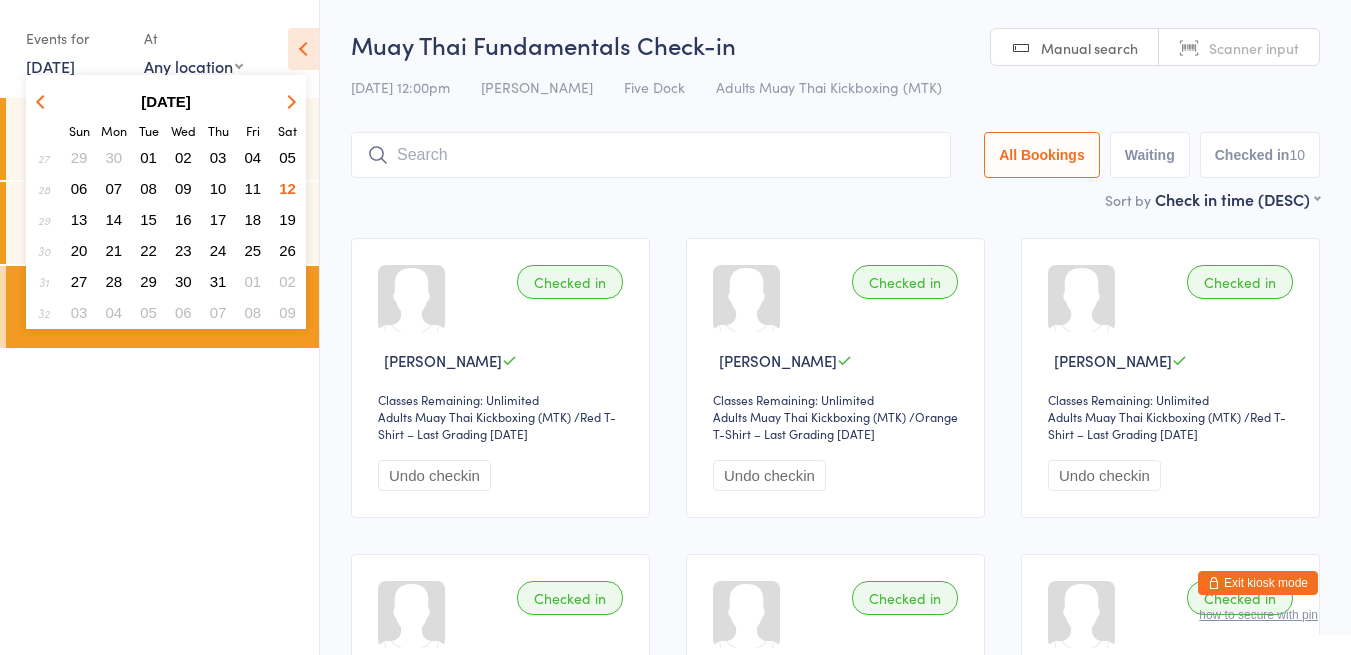 click on "12" at bounding box center (287, 188) 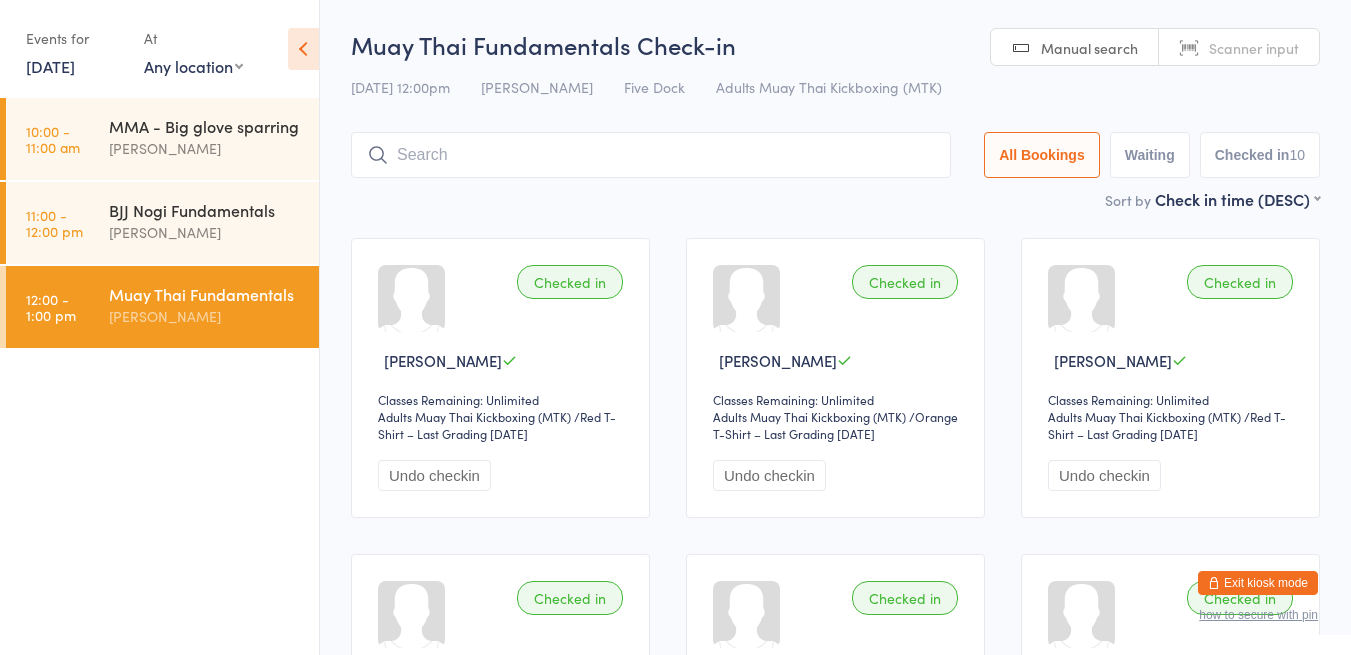click on "Muay Thai Fundamentals Check-in" at bounding box center (835, 44) 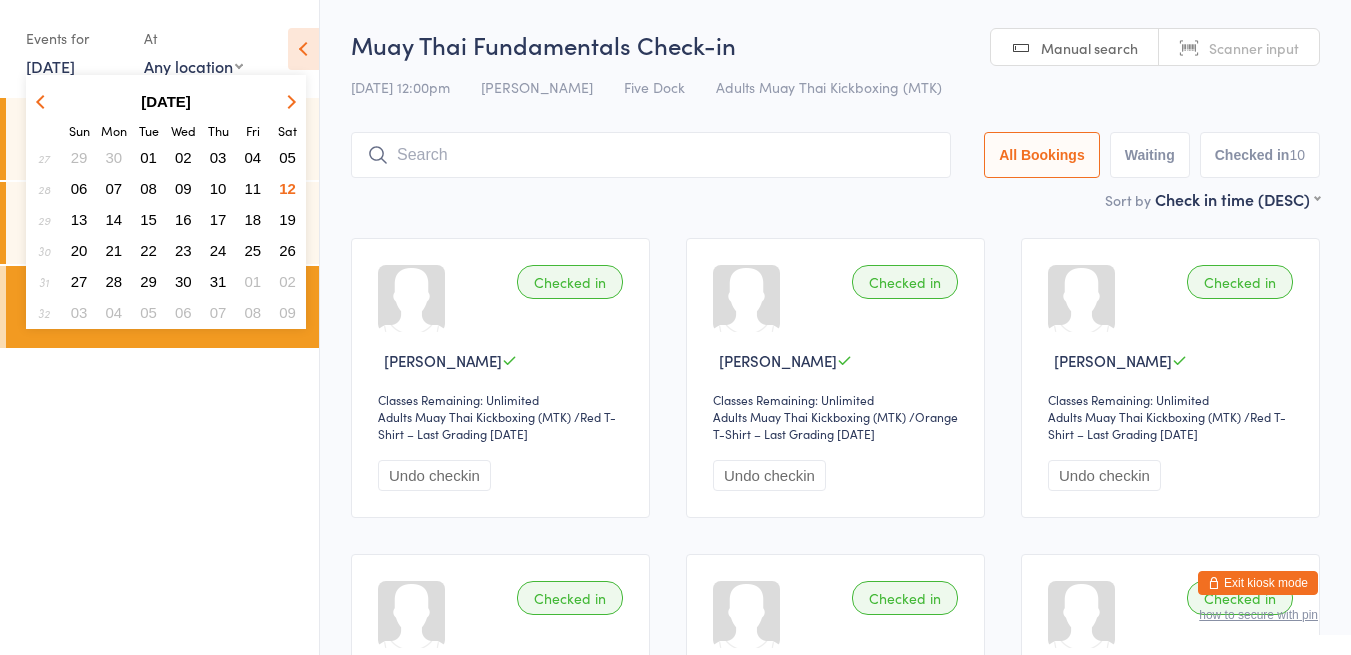 click on "12" at bounding box center [287, 188] 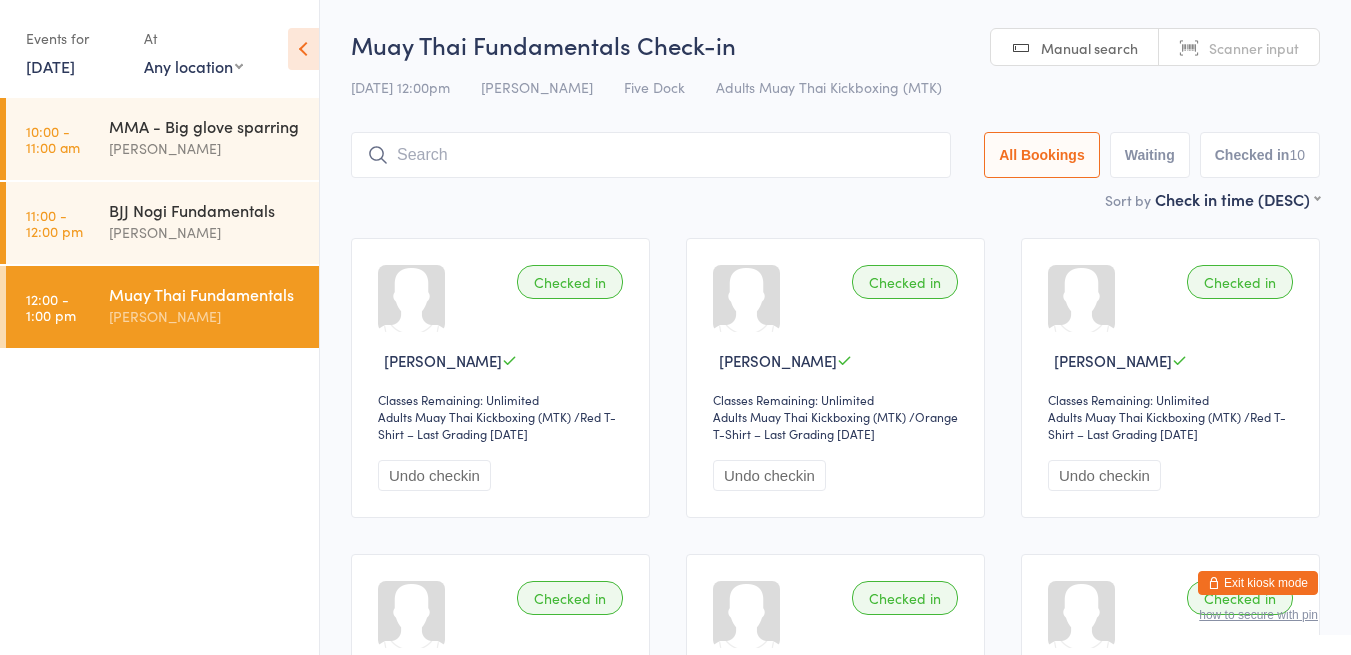 click on "[DATE]" at bounding box center [50, 66] 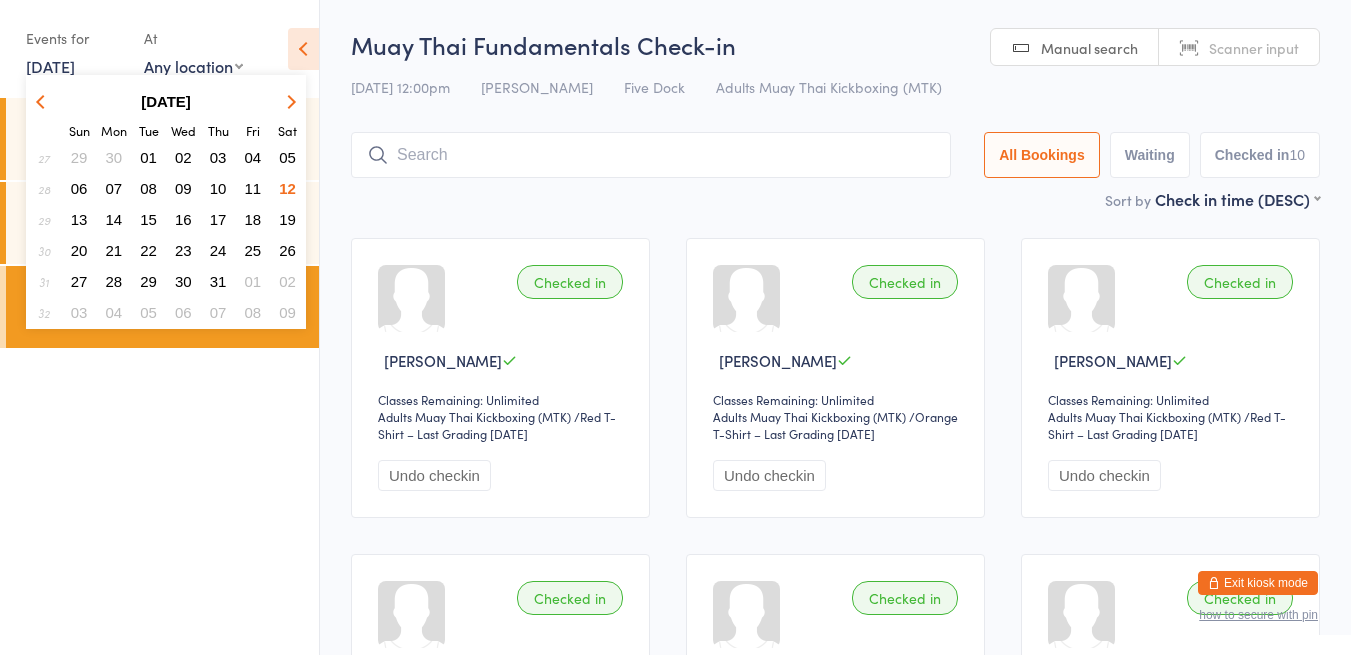 click on "13" at bounding box center [79, 219] 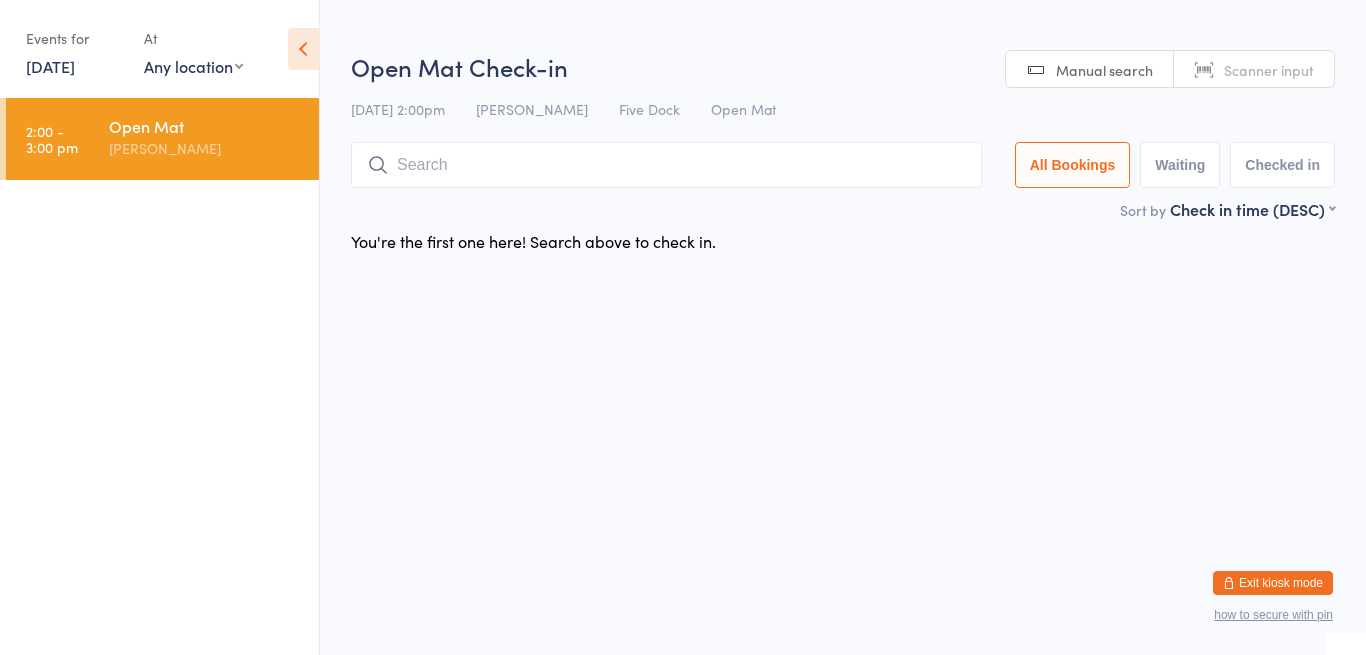 click on "Open Mat Check-in" at bounding box center [843, 66] 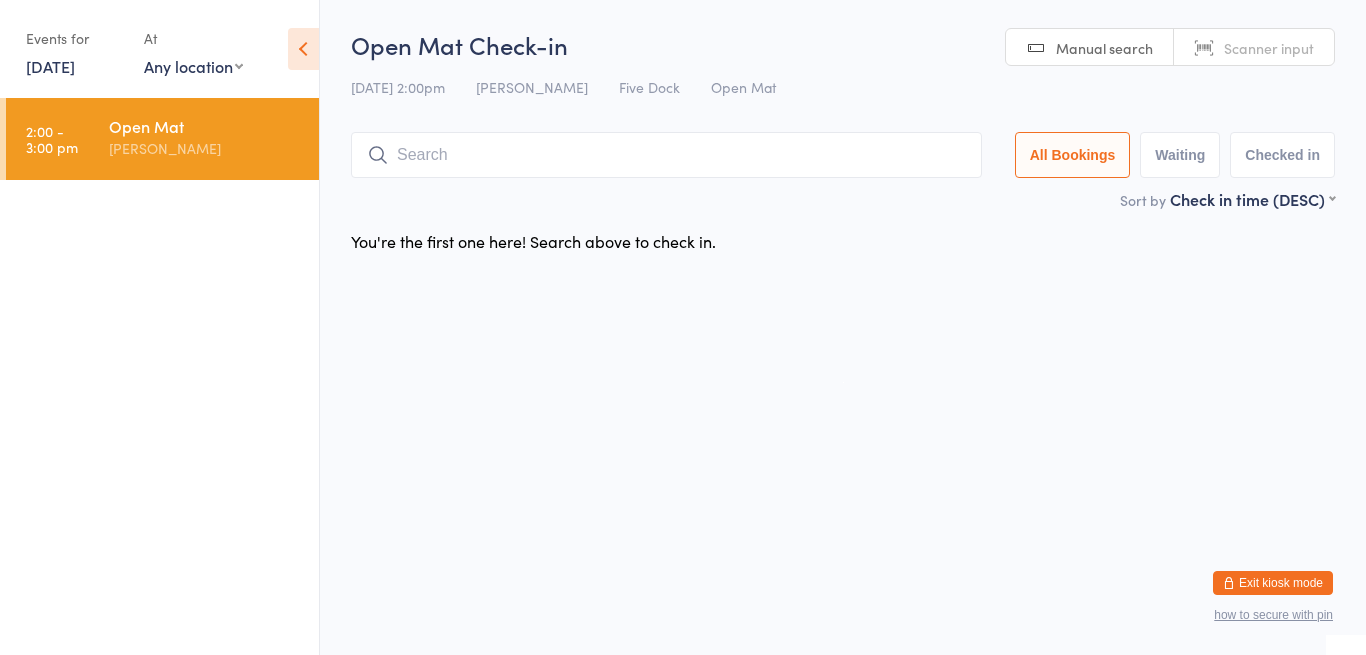 click on "Events for" at bounding box center [75, 38] 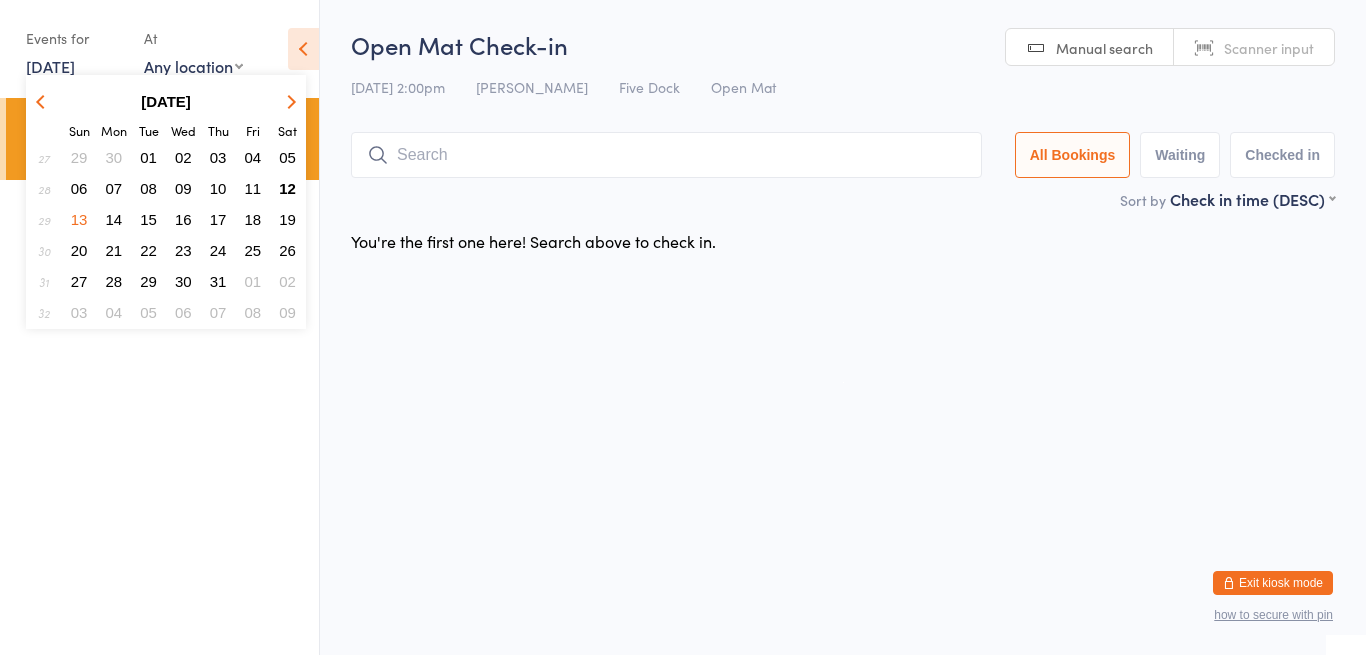 click on "15" at bounding box center (148, 219) 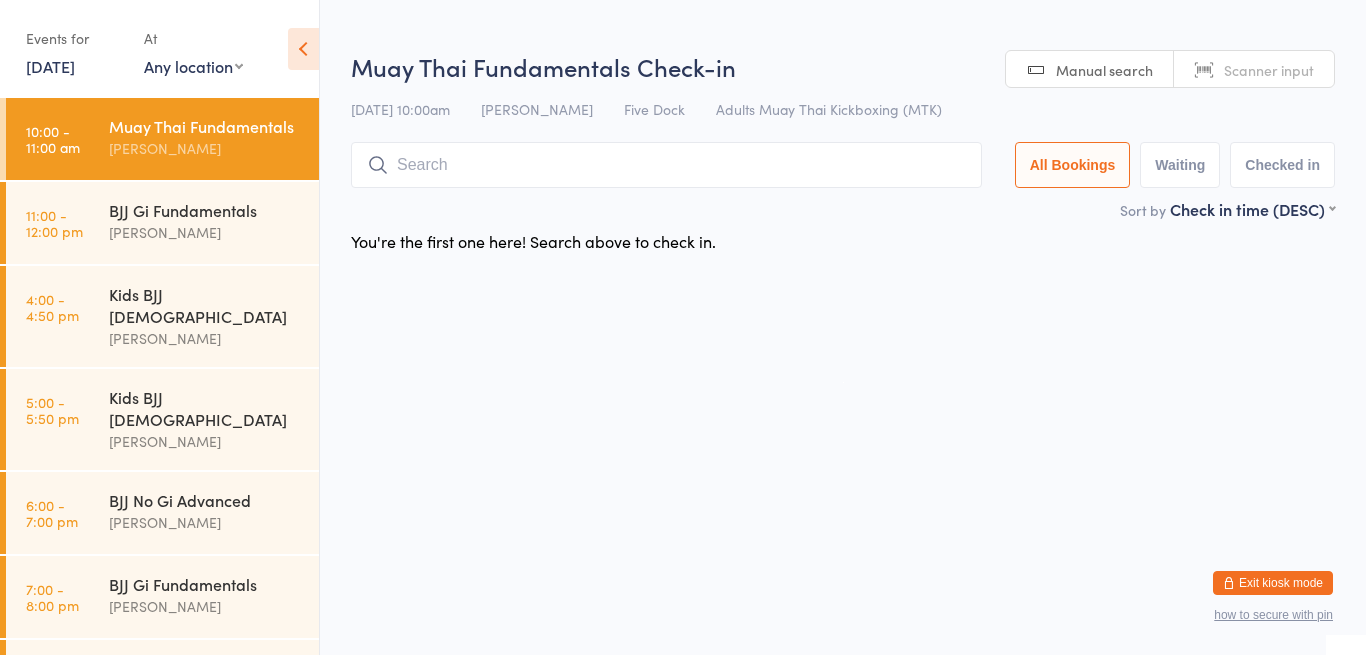 scroll, scrollTop: 69, scrollLeft: 0, axis: vertical 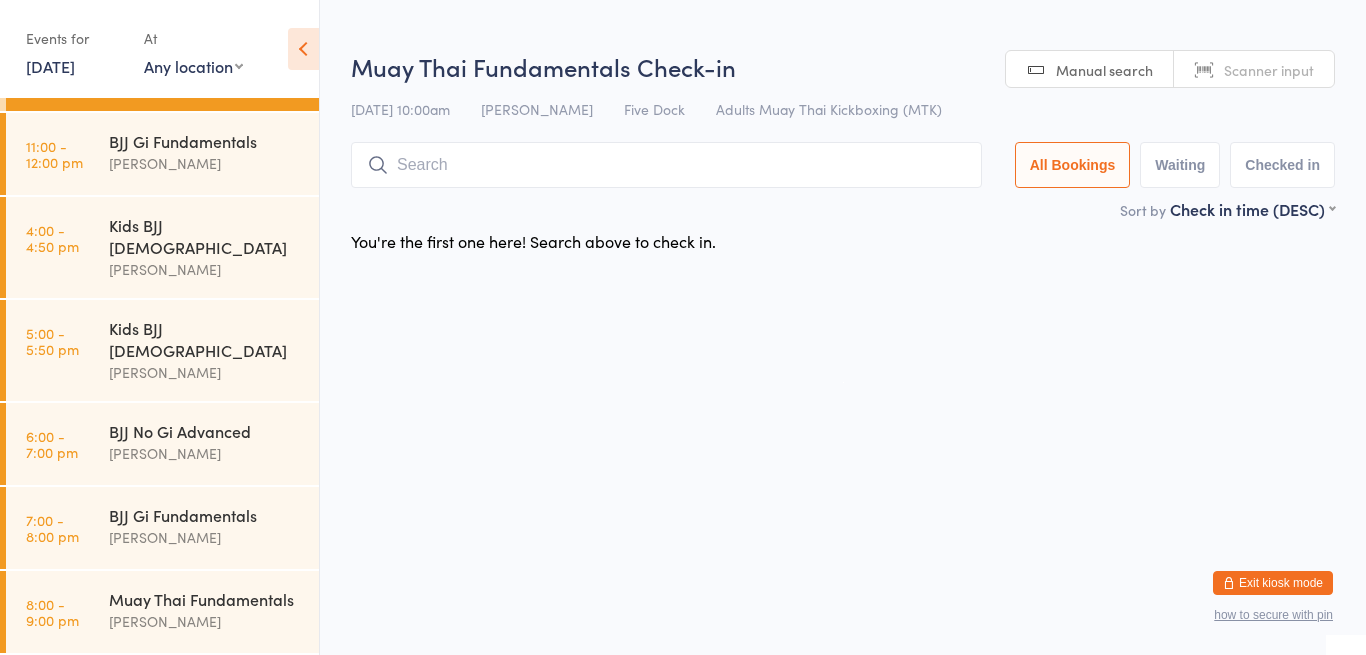 click on "You have now entered Kiosk Mode. Members will be able to check themselves in using the search field below. Click "Exit kiosk mode" below to exit Kiosk Mode at any time. Drop-in successful. Events for [DATE] D [DATE], [GEOGRAPHIC_DATA]
[DATE]
Sun Mon Tue Wed Thu Fri Sat
27
29
30
01
02
03
04
05
28
06
07
08
09
10
11
12
29
13
14
15
16
17
18
19
30
20
21
22
23
24
25" at bounding box center (683, 327) 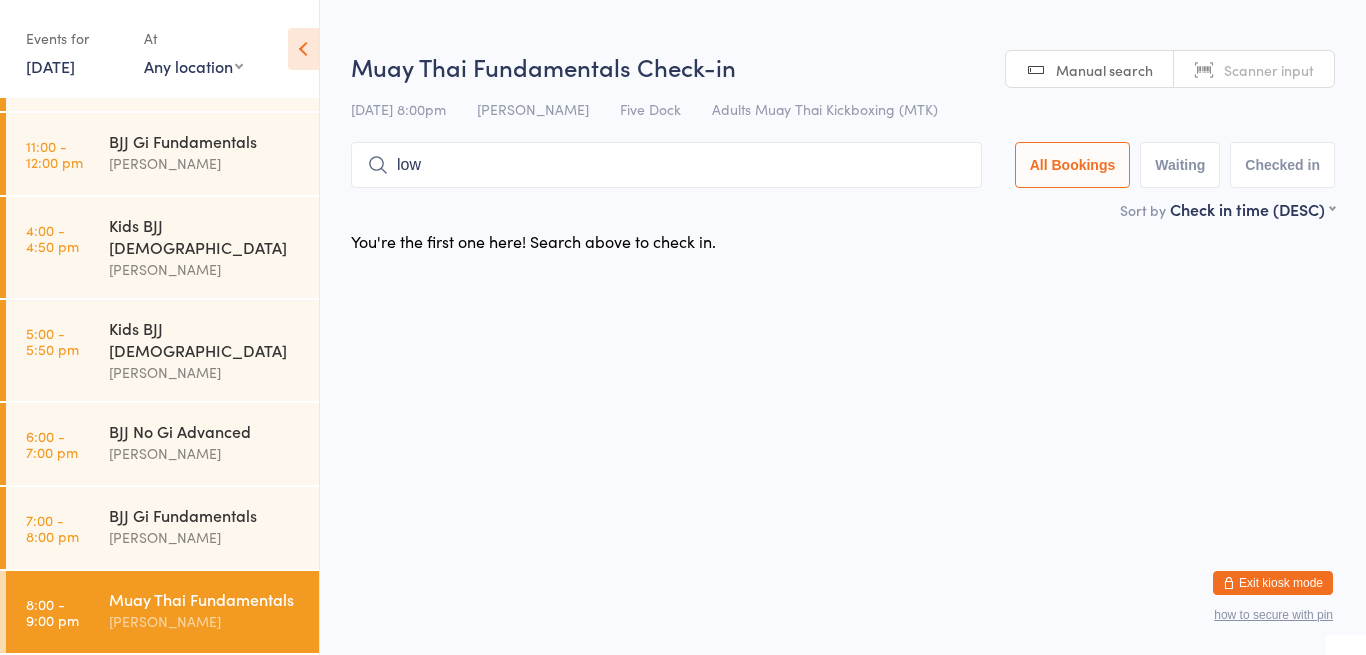 type on "[PERSON_NAME]" 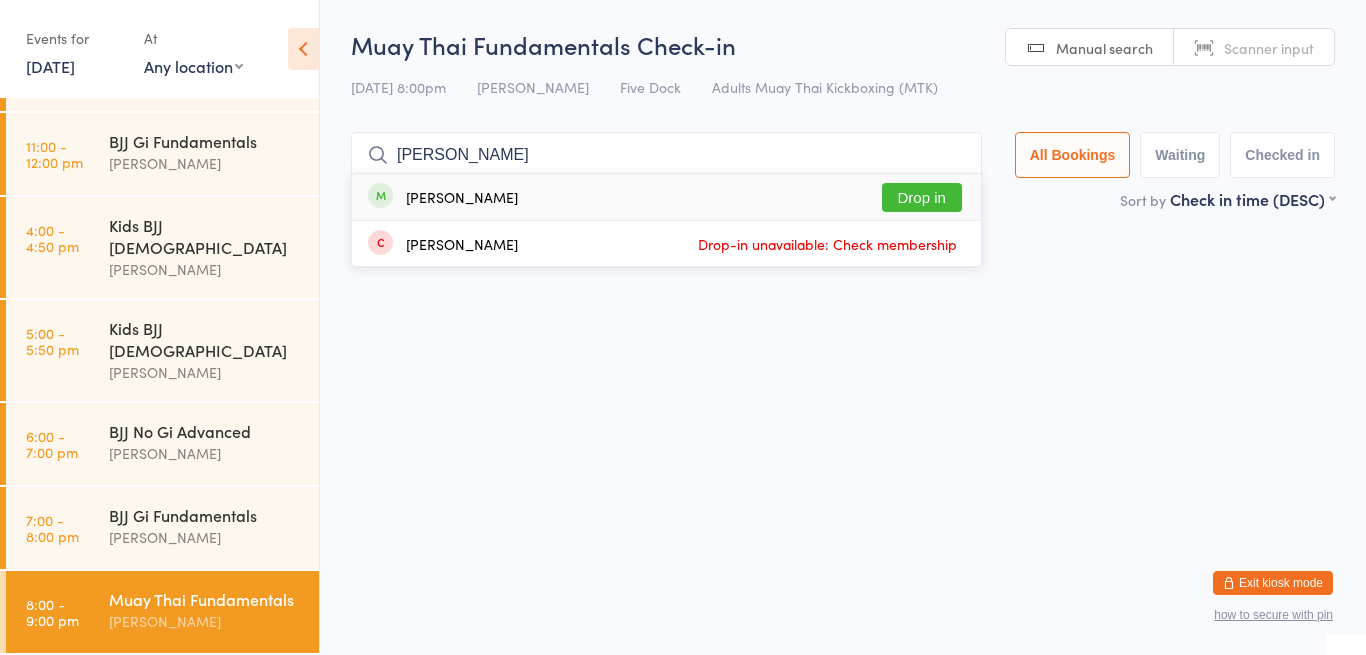click on "[PERSON_NAME]" at bounding box center (666, 155) 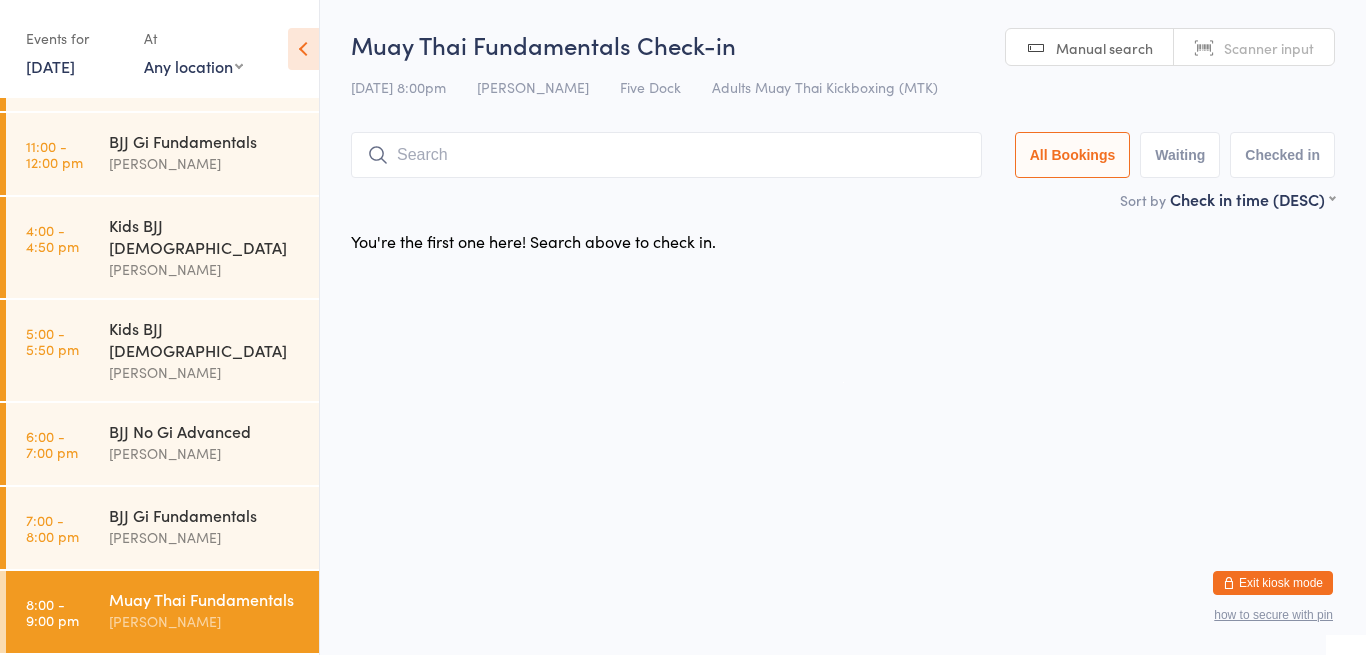 click on "[DATE] 8:00pm  [PERSON_NAME]  Five Dock  Adults Muay Thai Kickboxing (MTK)" at bounding box center [843, 87] 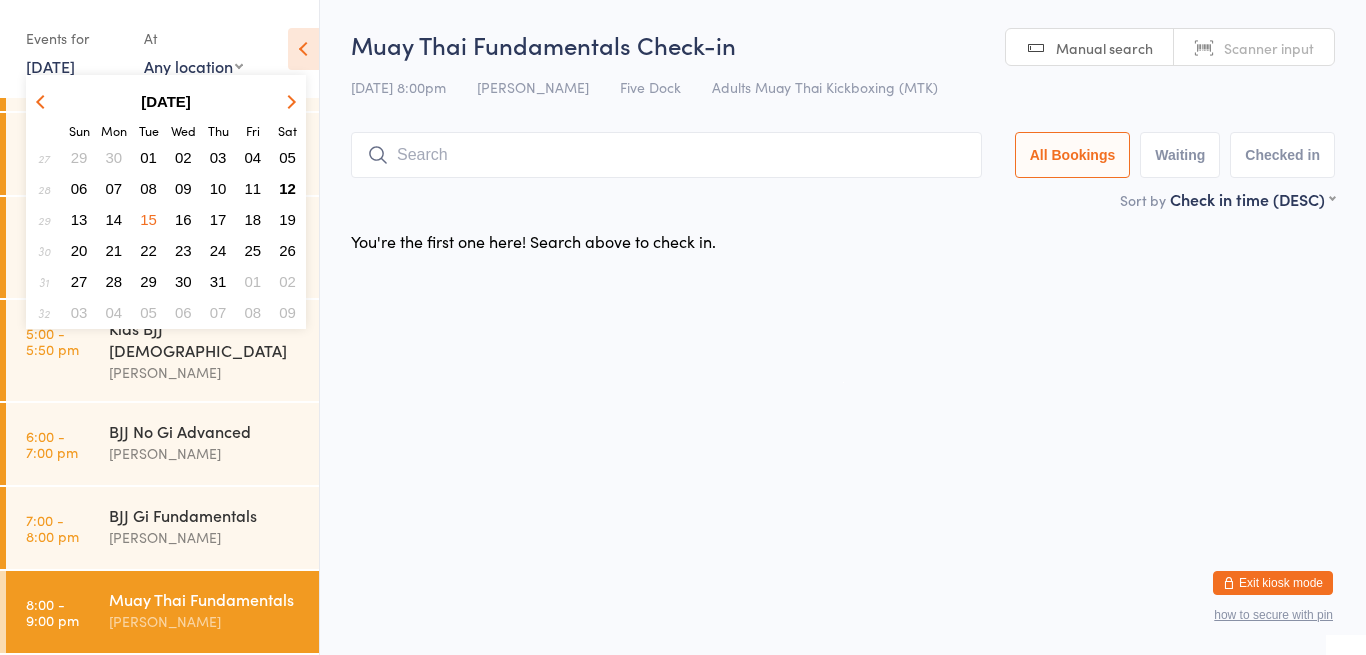 click on "12" at bounding box center (287, 188) 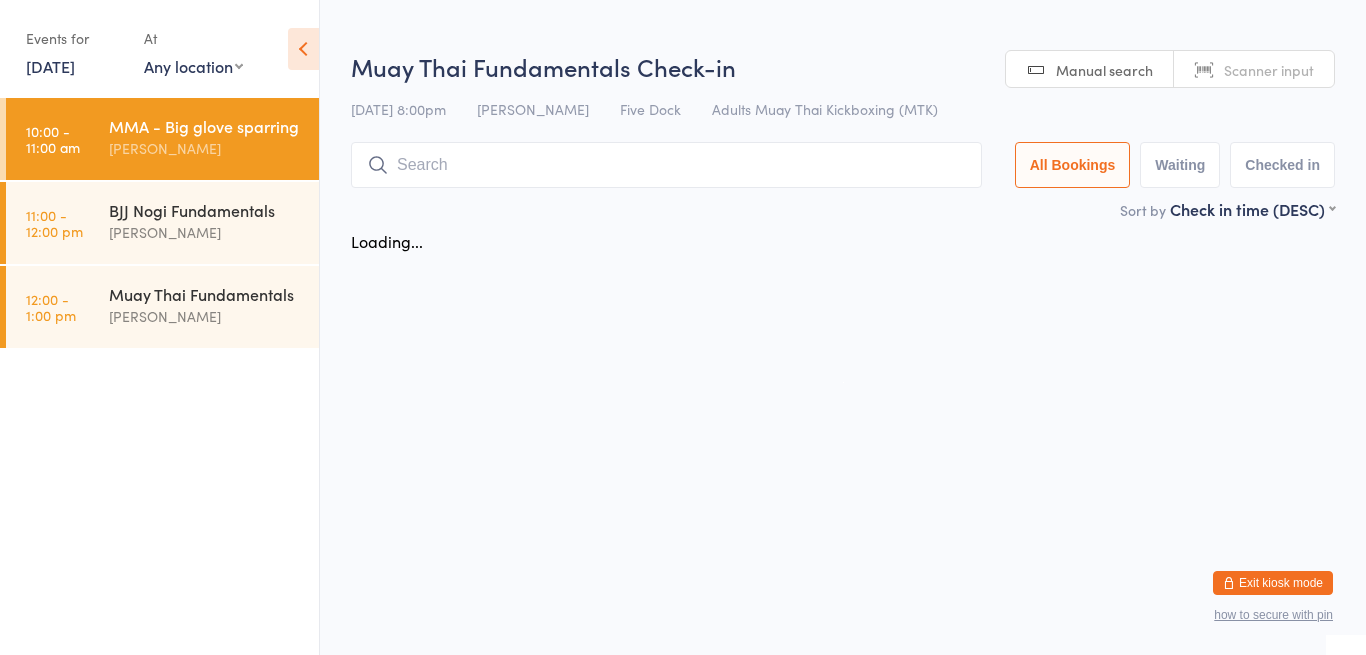 scroll, scrollTop: 0, scrollLeft: 0, axis: both 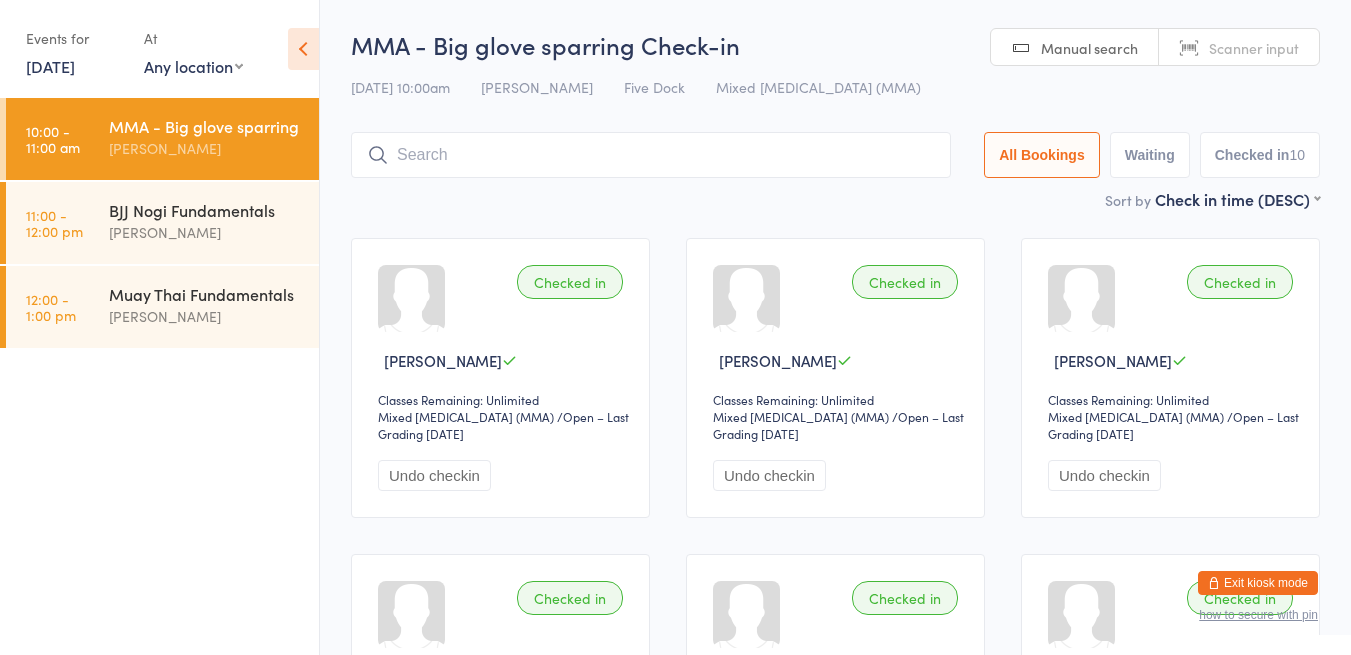 click on "[DATE]" at bounding box center (50, 66) 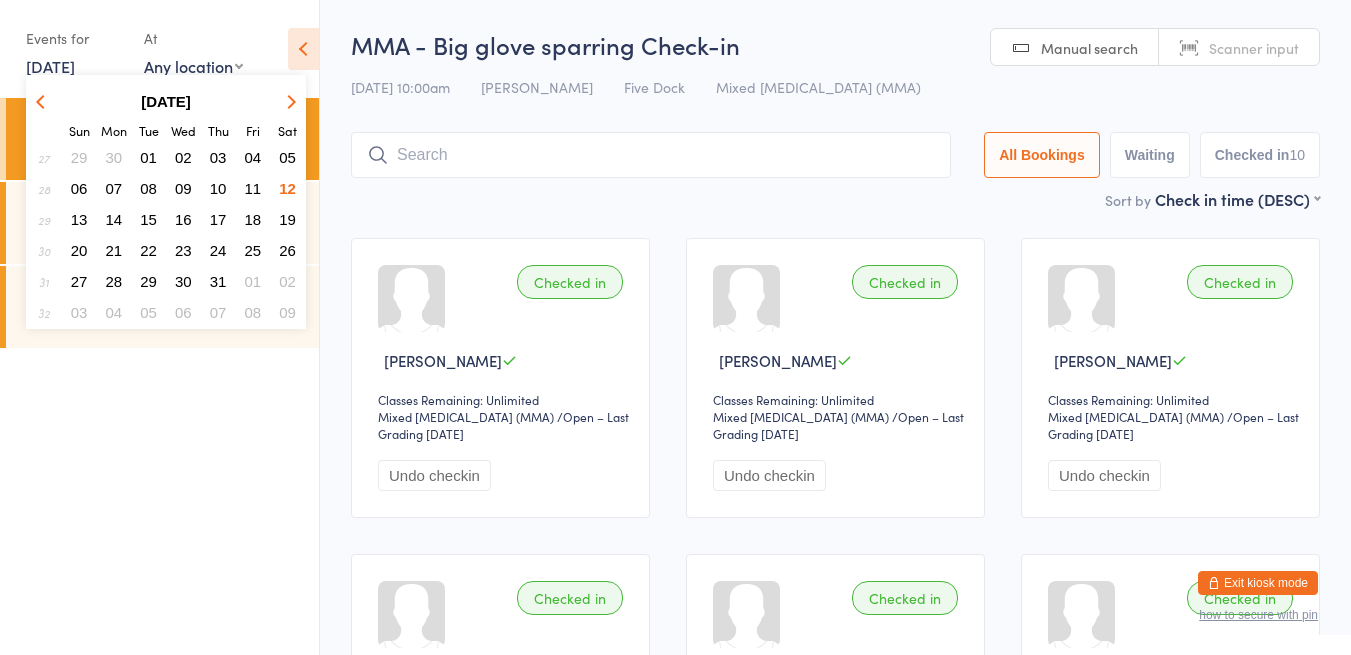 click on "13" at bounding box center [79, 219] 